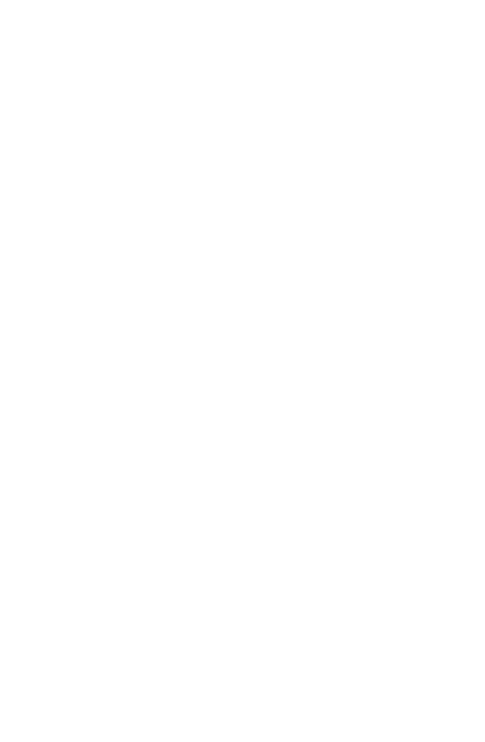 scroll, scrollTop: 0, scrollLeft: 0, axis: both 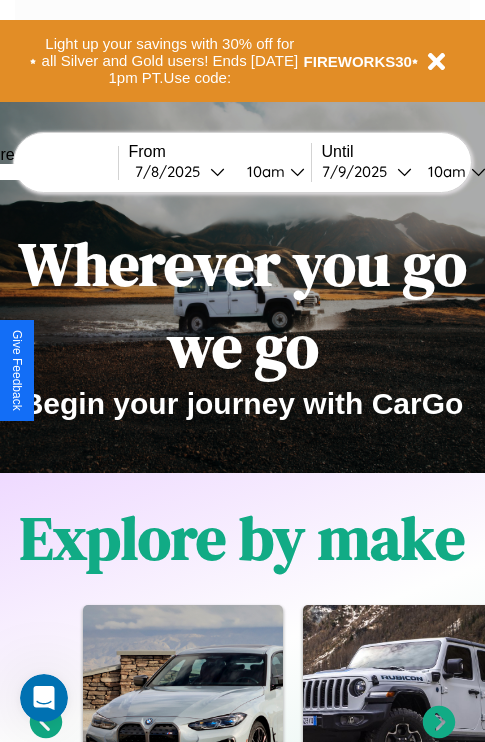 click at bounding box center [43, 172] 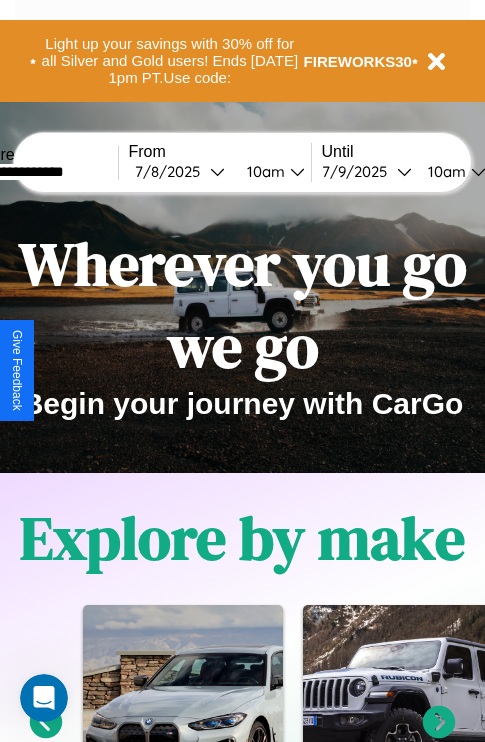 type on "**********" 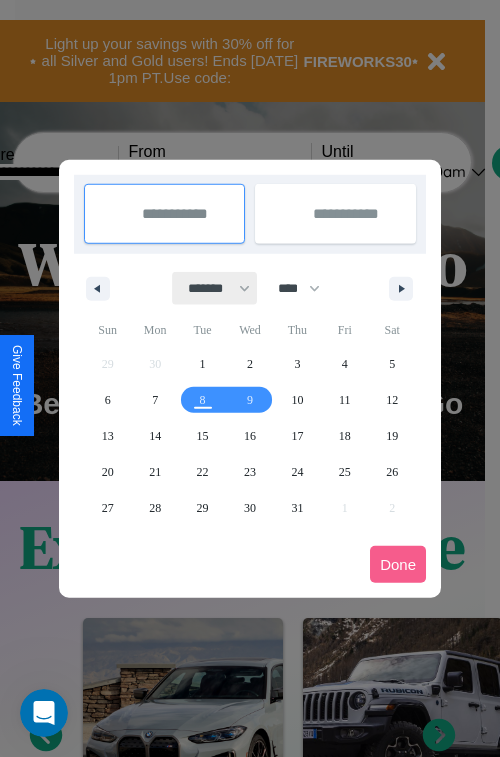 click on "******* ******** ***** ***** *** **** **** ****** ********* ******* ******** ********" at bounding box center [215, 288] 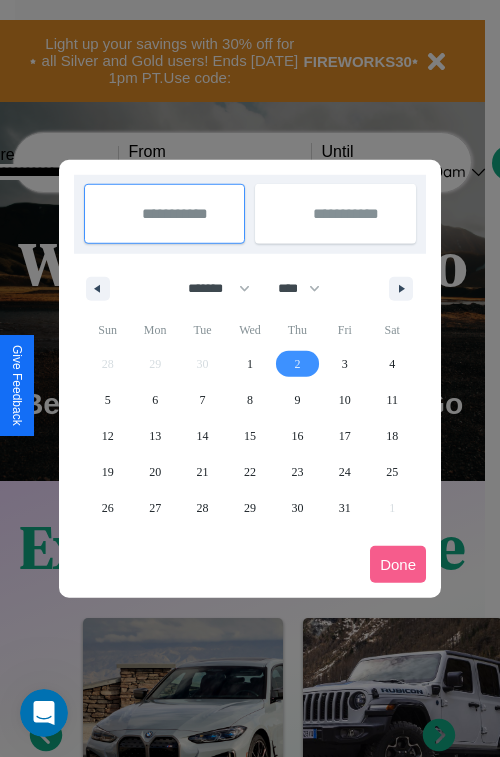 click on "2" at bounding box center (297, 364) 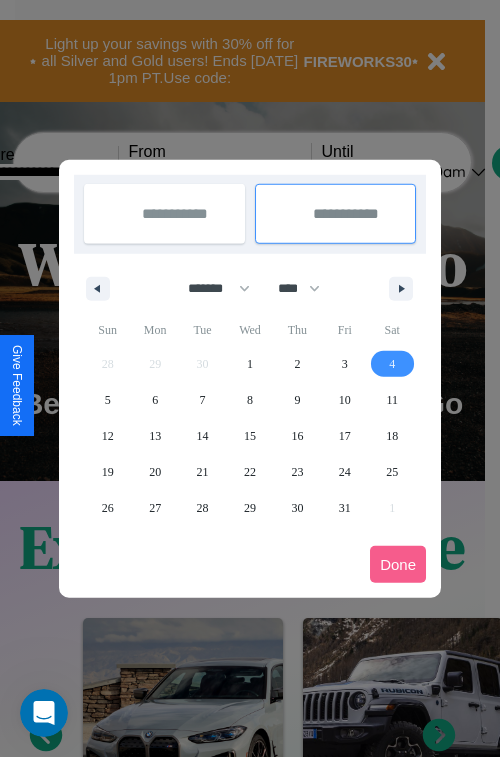 click on "4" at bounding box center [392, 364] 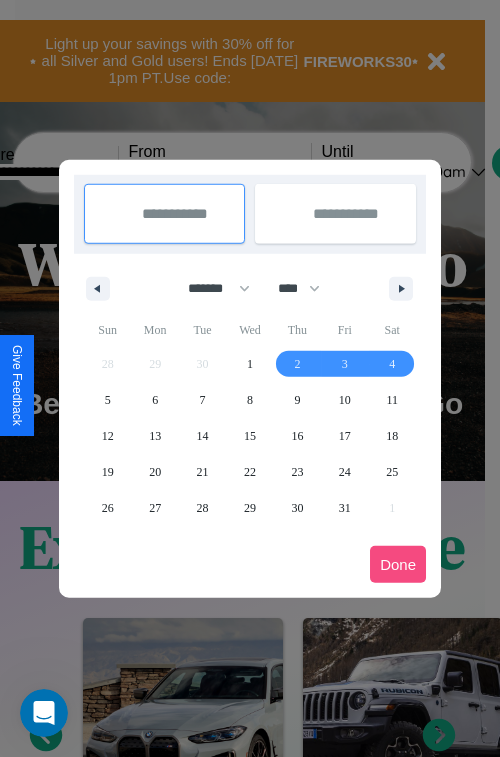 click on "Done" at bounding box center [398, 564] 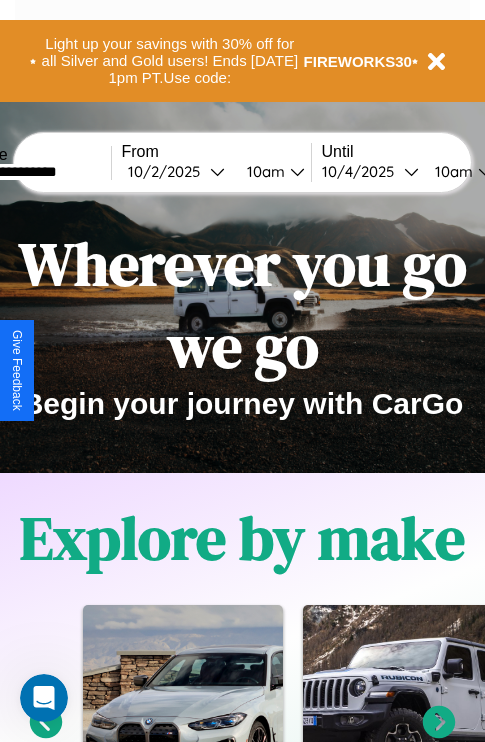 scroll, scrollTop: 0, scrollLeft: 75, axis: horizontal 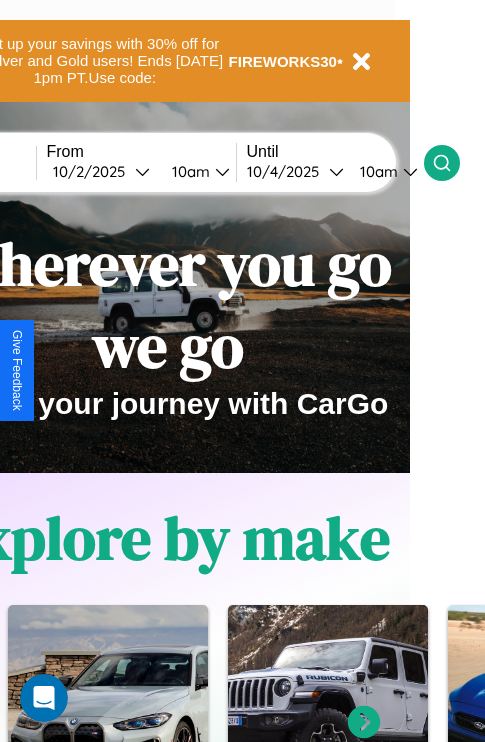 click 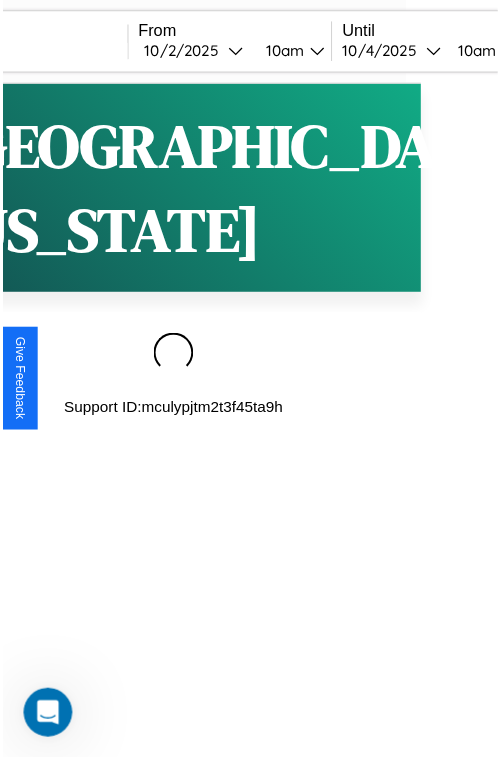 scroll, scrollTop: 0, scrollLeft: 0, axis: both 